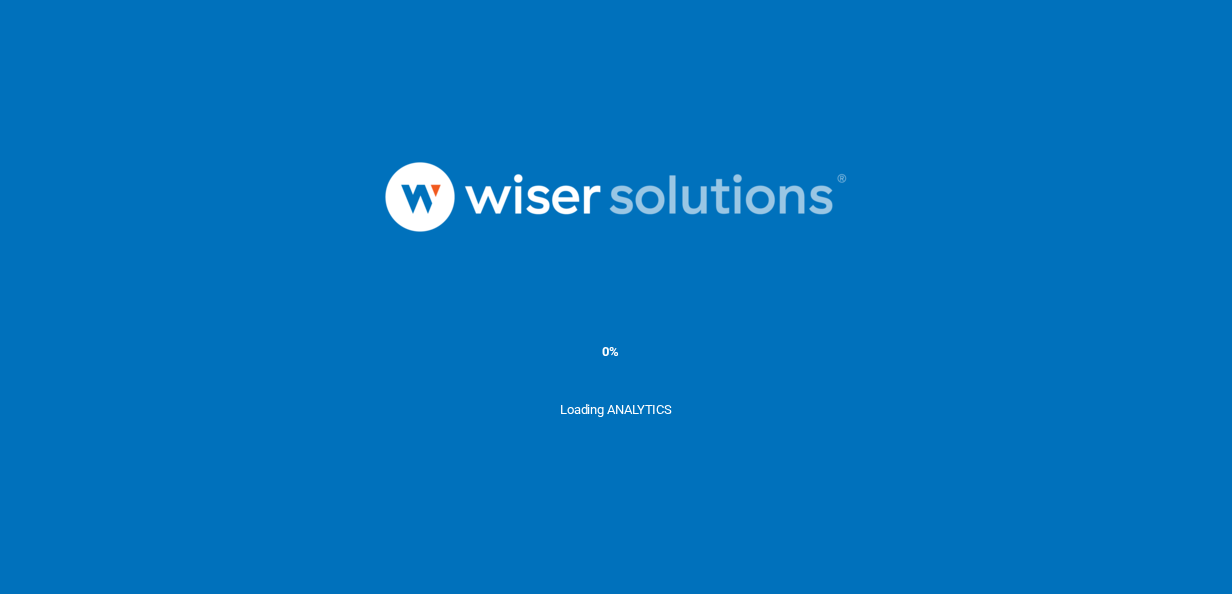 scroll, scrollTop: 0, scrollLeft: 0, axis: both 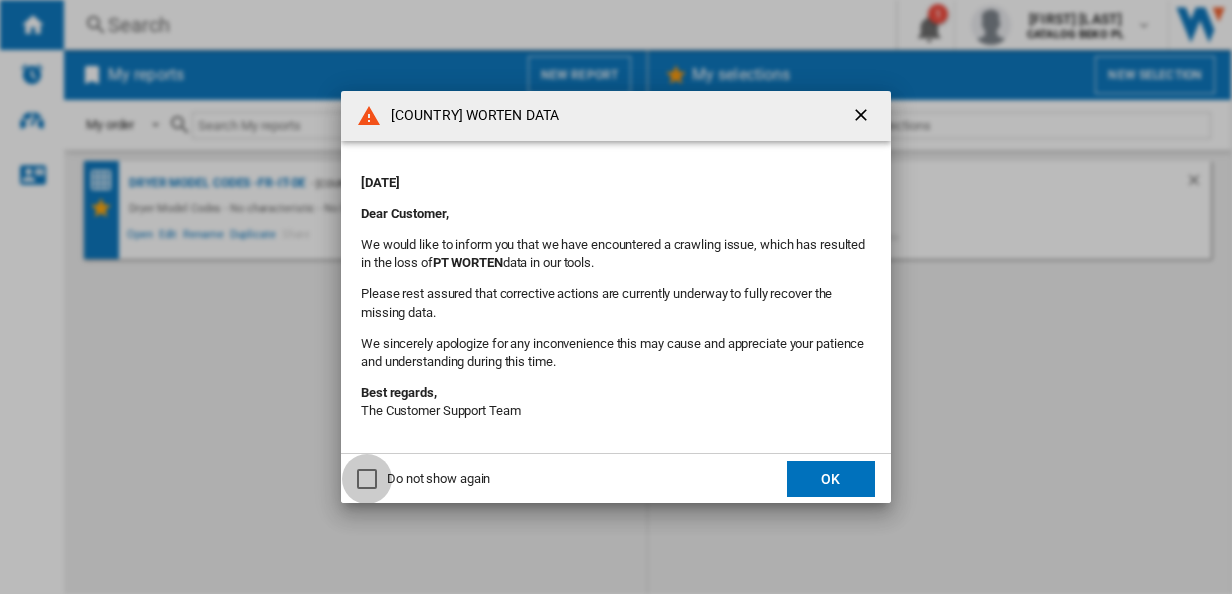 click at bounding box center (367, 479) 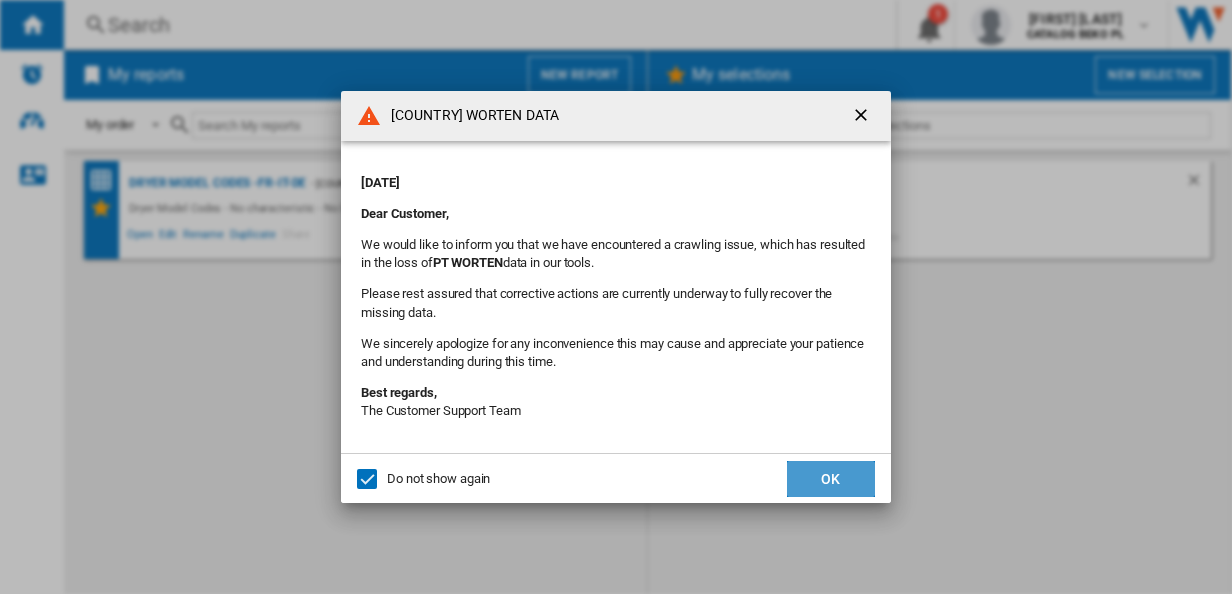 click on "OK" at bounding box center (831, 479) 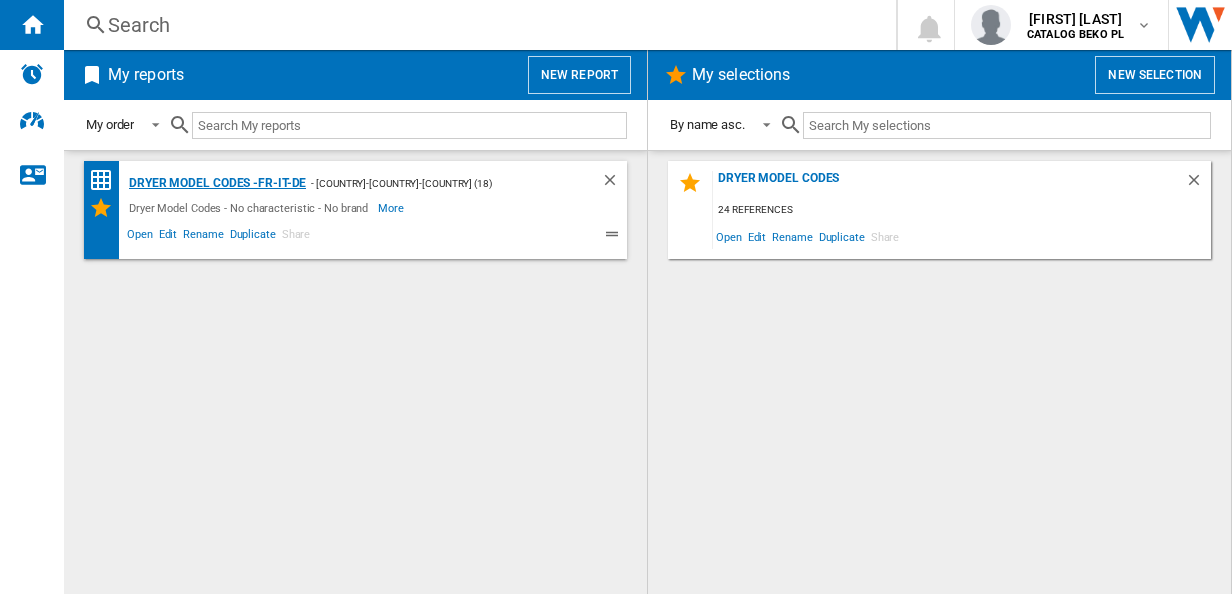 click on "Dryer Model Codes -FR-IT-DE" at bounding box center (215, 183) 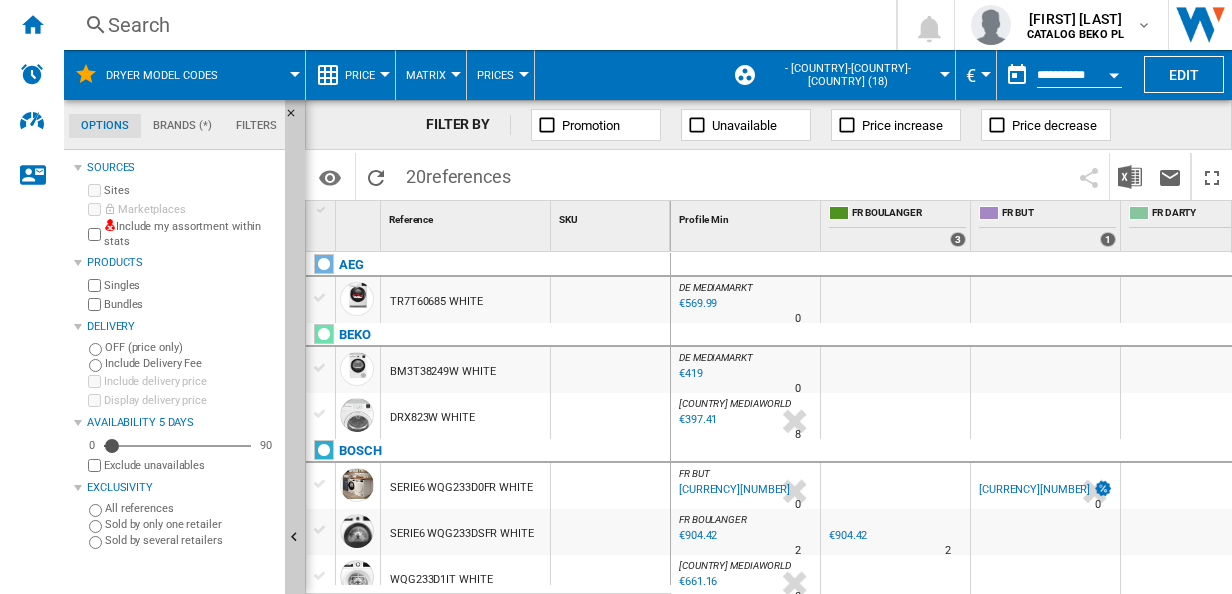 scroll, scrollTop: 0, scrollLeft: 90, axis: horizontal 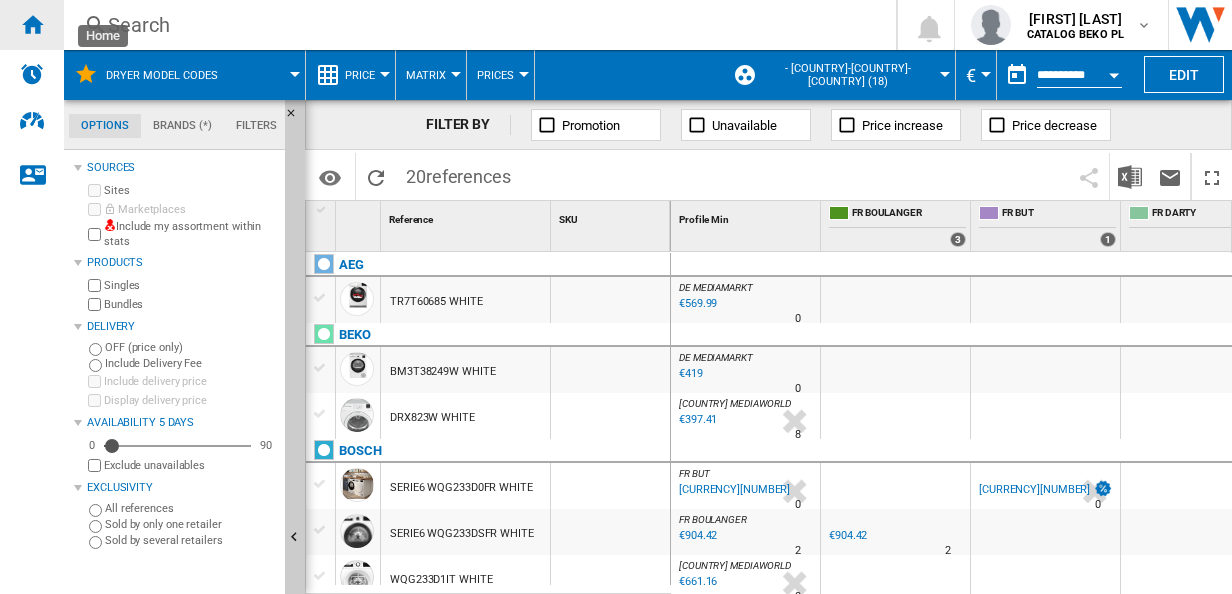 click at bounding box center [32, 24] 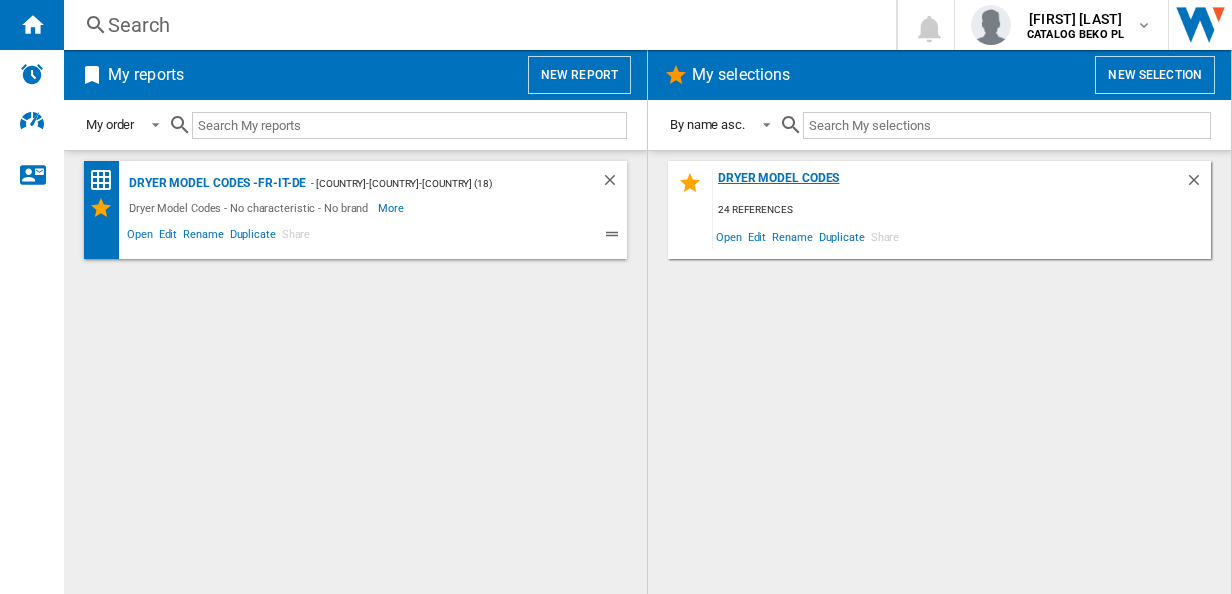 click on "Dryer Model Codes" at bounding box center (949, 184) 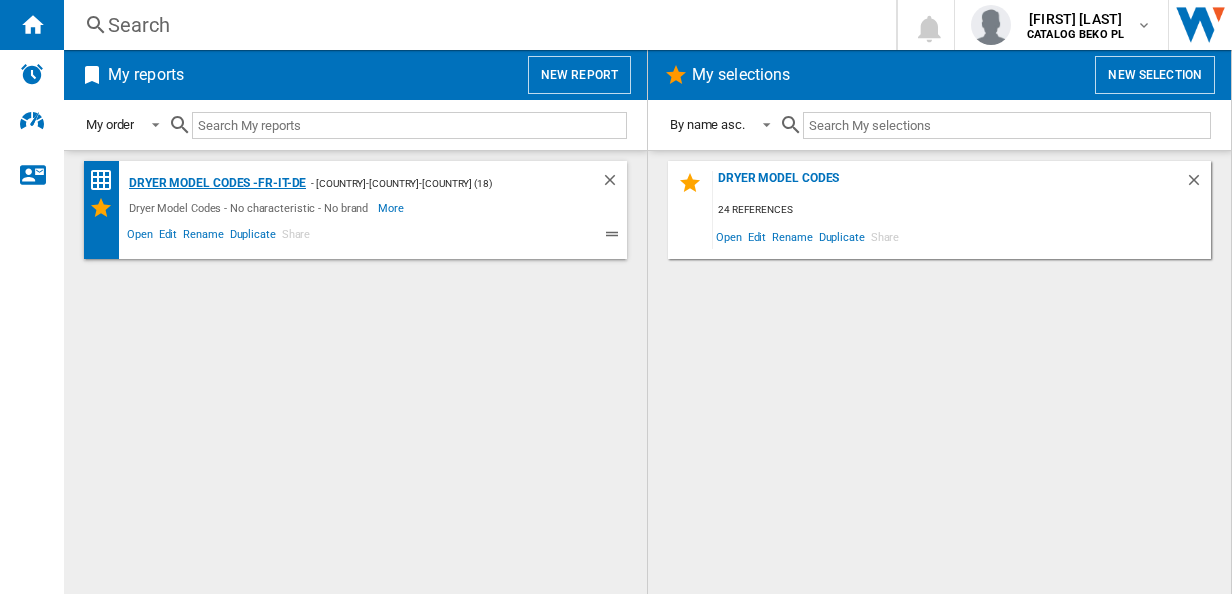 click on "Dryer Model Codes -FR-IT-DE" at bounding box center [215, 183] 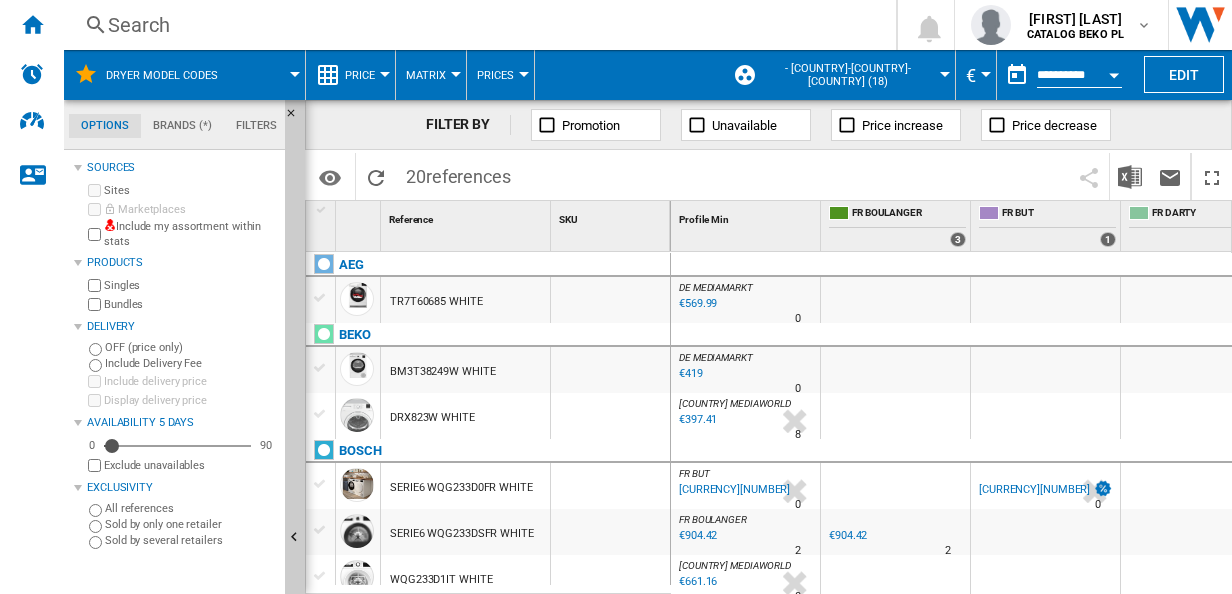 click at bounding box center (524, 74) 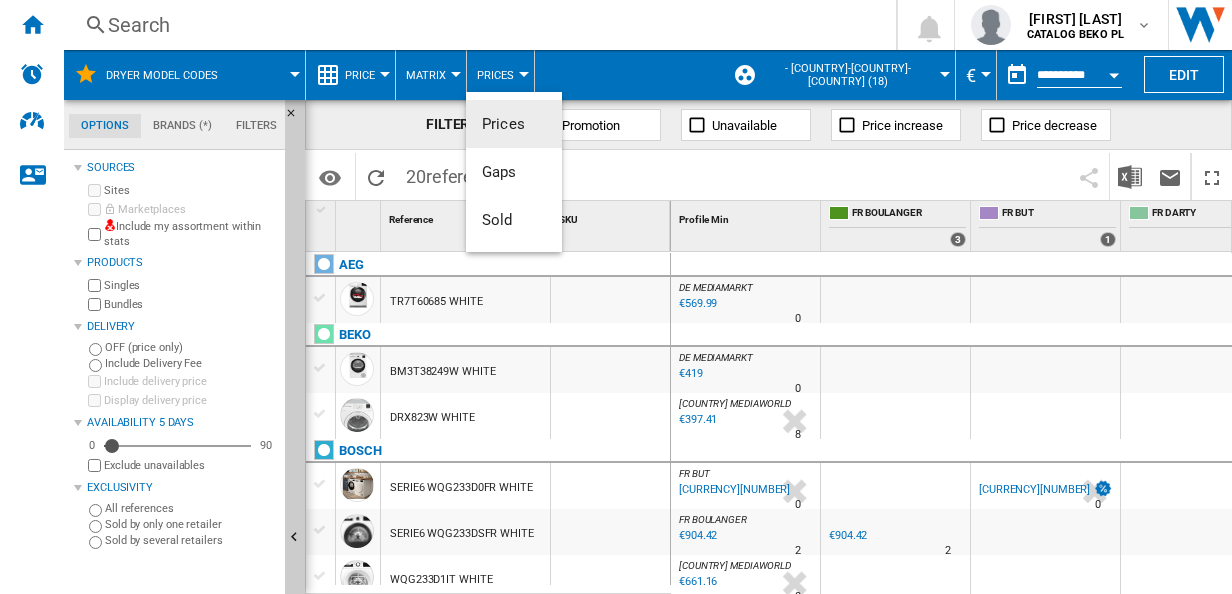 click at bounding box center [616, 297] 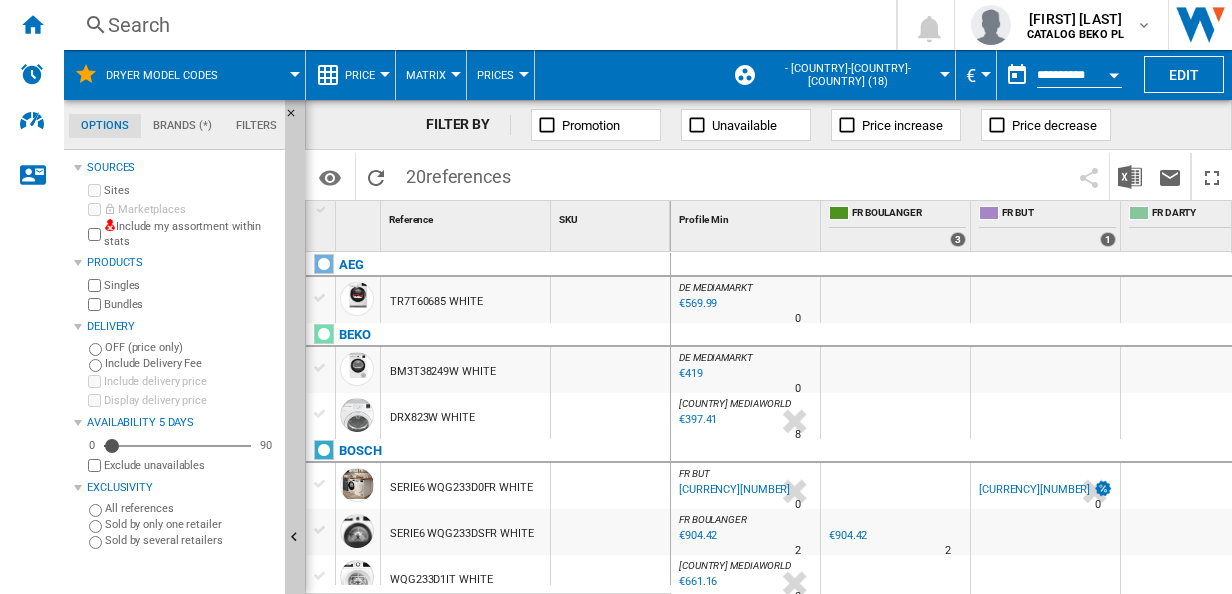 click on "Matrix
Matrix
Ranking" at bounding box center (431, 75) 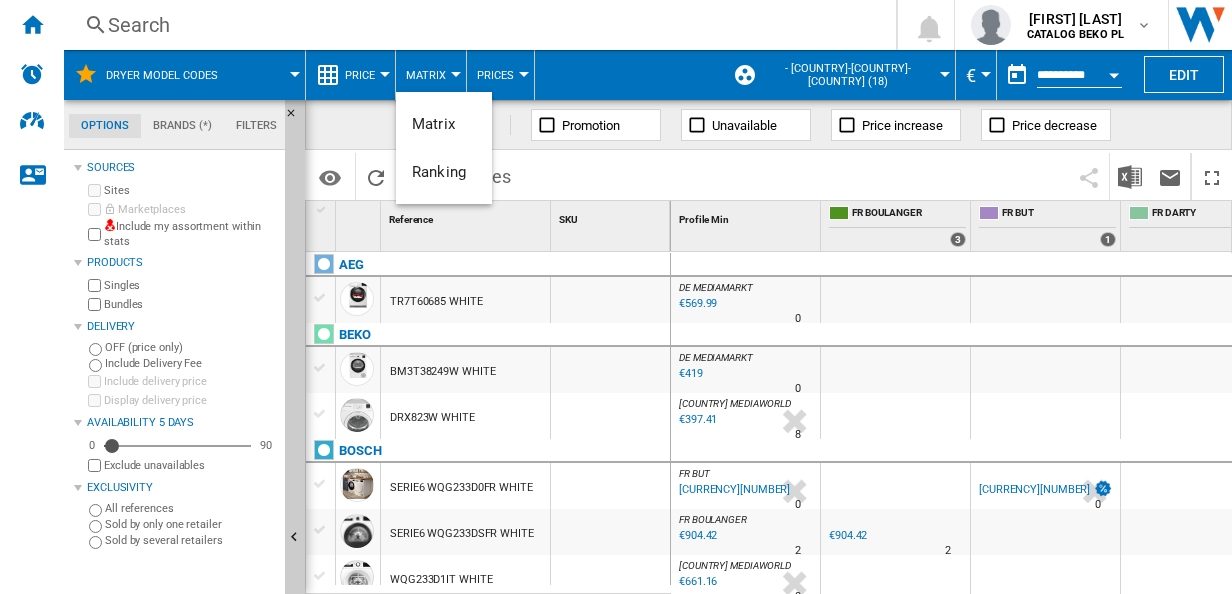 click at bounding box center (616, 297) 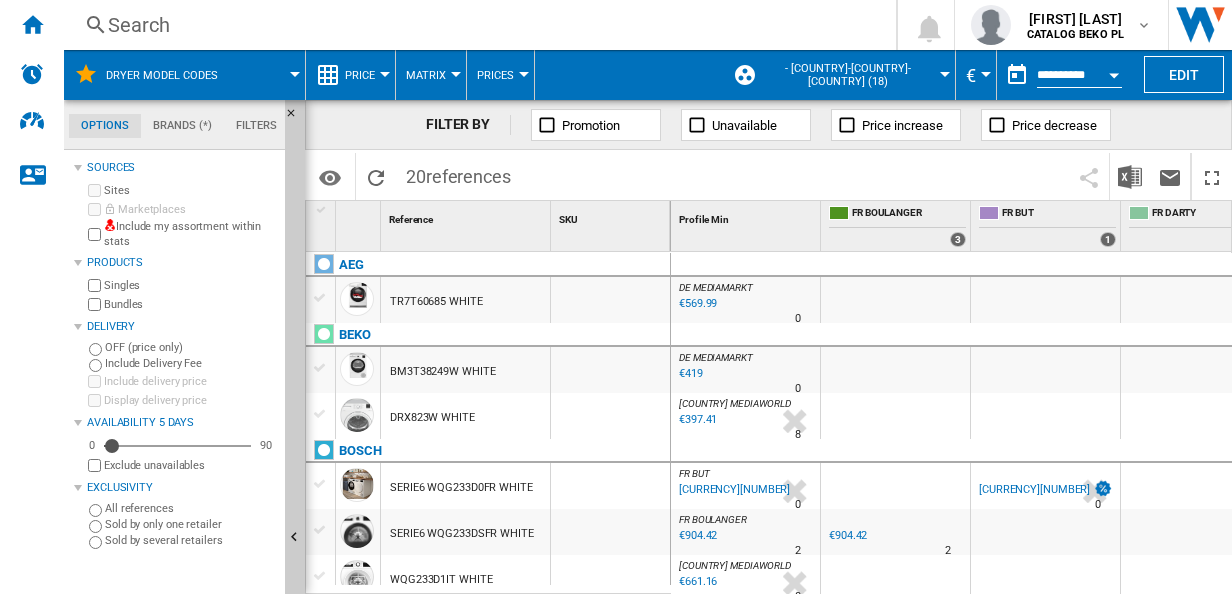 click on "Price" at bounding box center (365, 75) 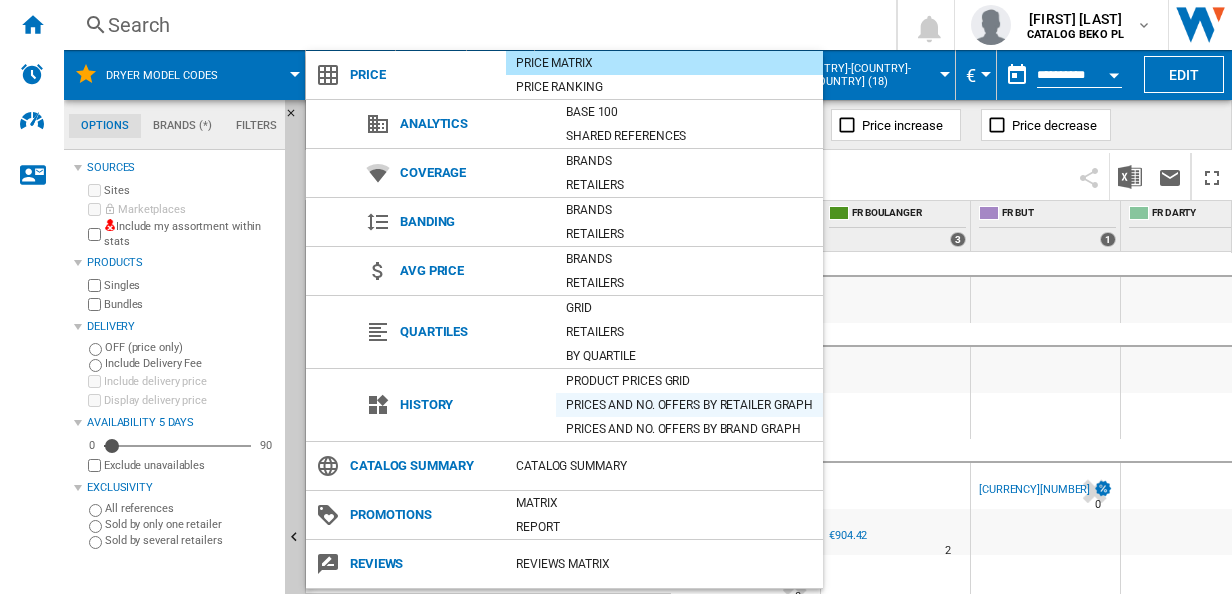 click on "Prices and No. offers by retailer graph" at bounding box center [689, 405] 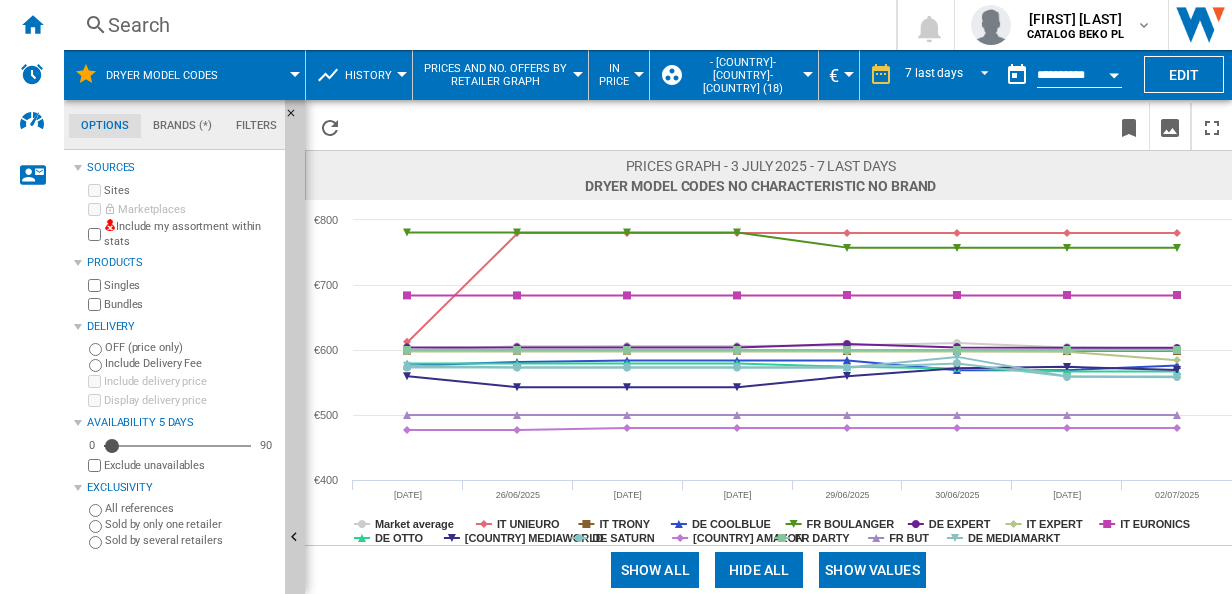 click on "History" at bounding box center [373, 75] 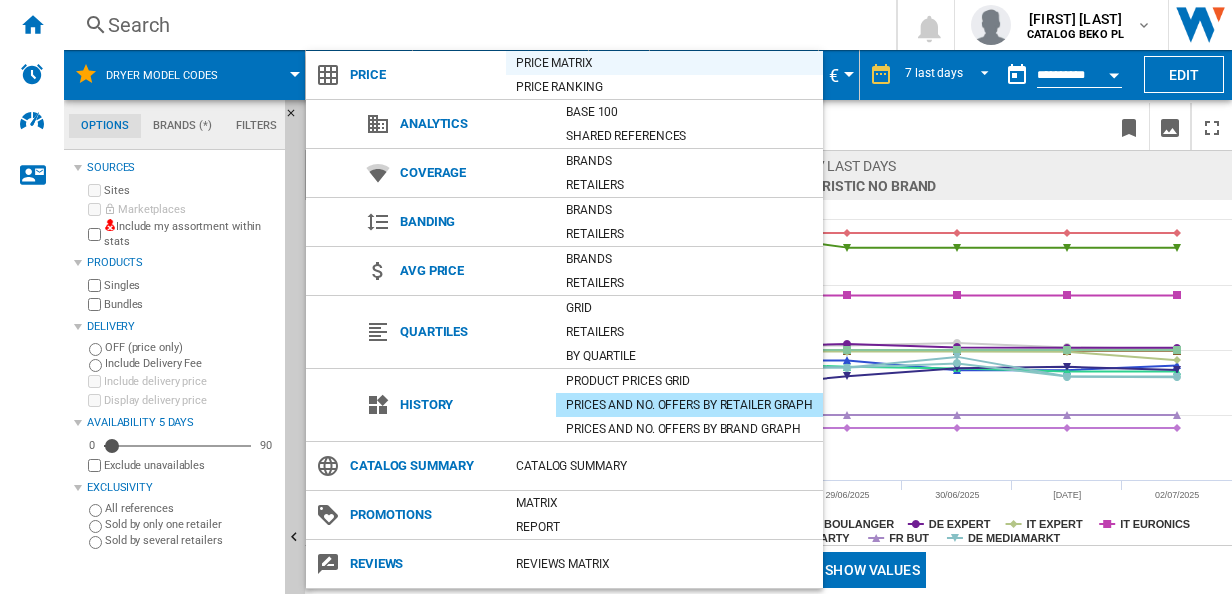 click on "Price Matrix" at bounding box center (664, 63) 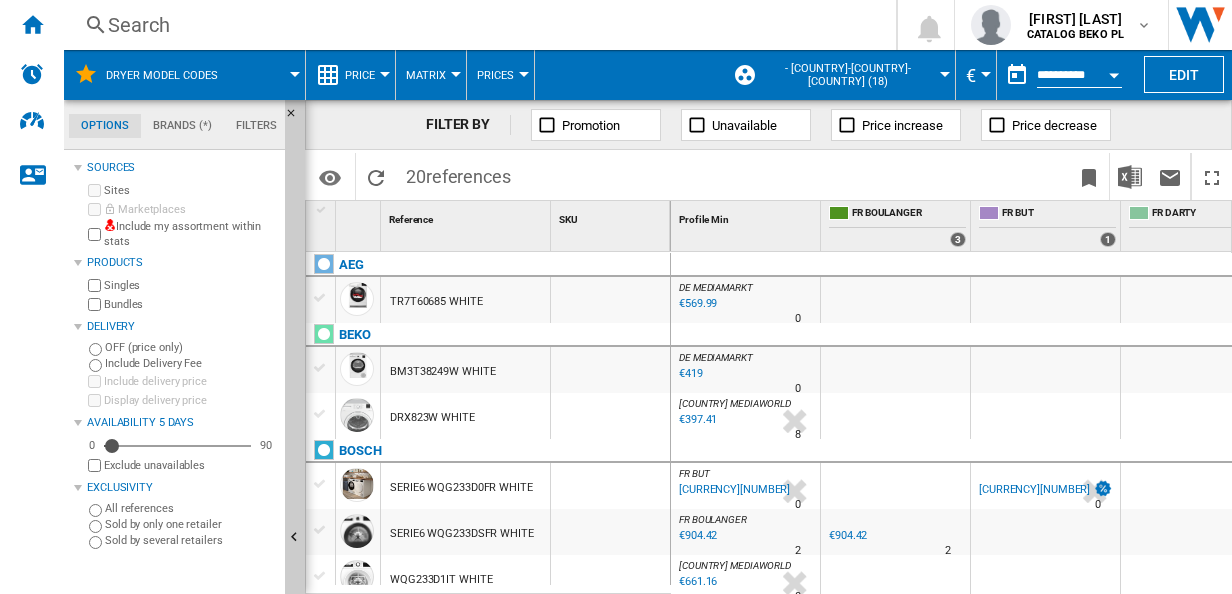 scroll, scrollTop: 178, scrollLeft: 0, axis: vertical 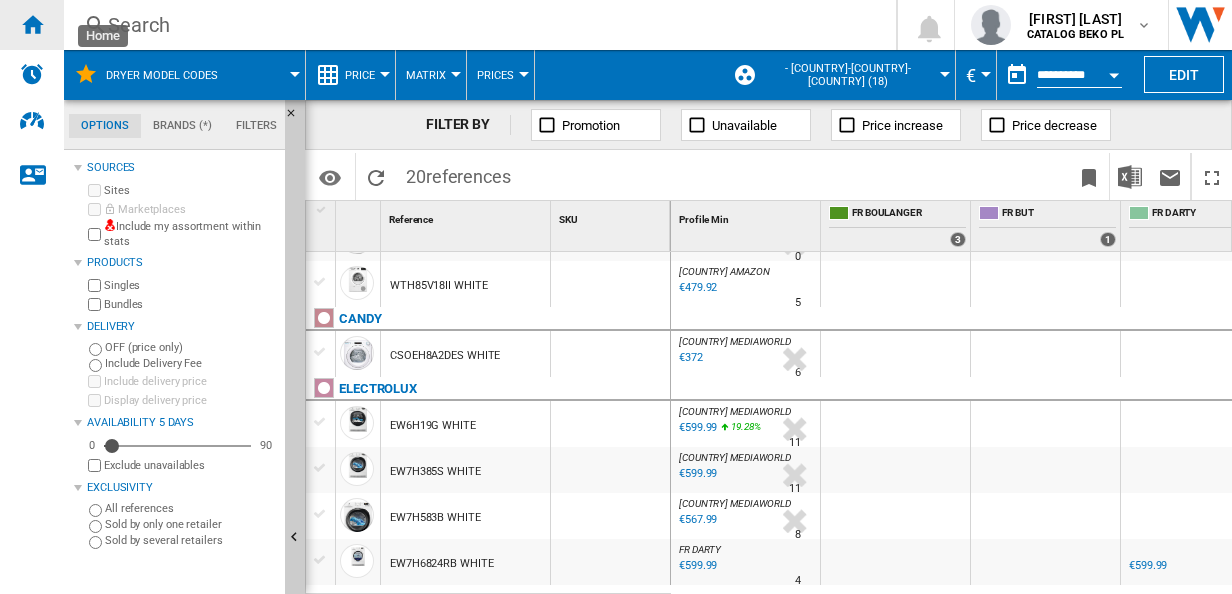 click at bounding box center (32, 24) 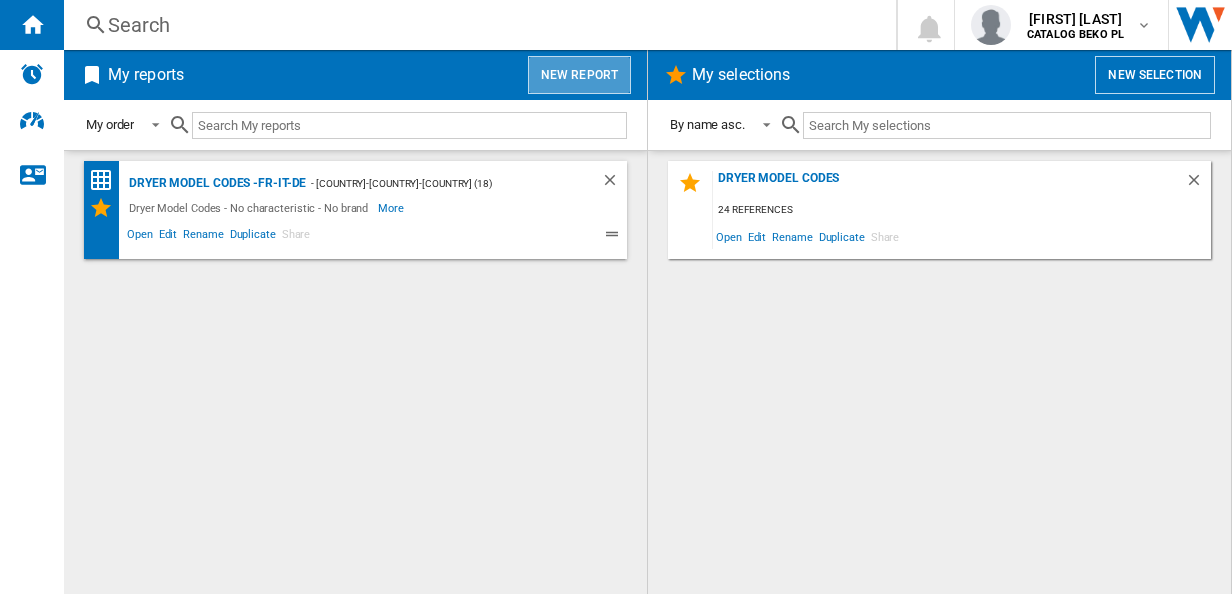 click on "New report" at bounding box center (579, 75) 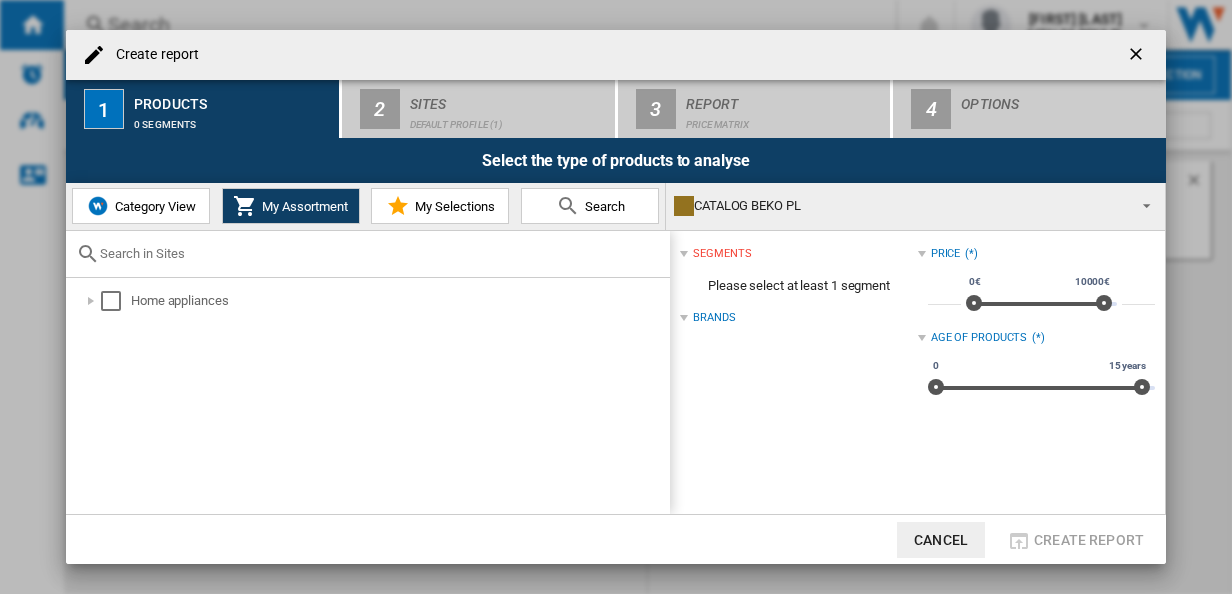 click on "Category View" at bounding box center [141, 206] 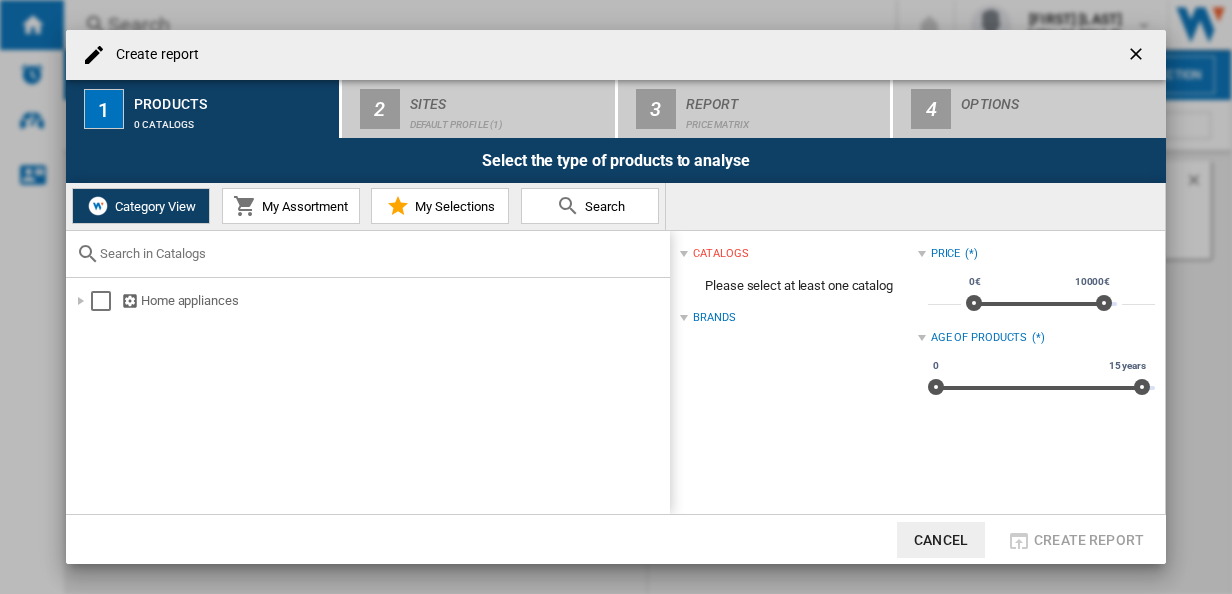 click on "My Assortment" at bounding box center [291, 206] 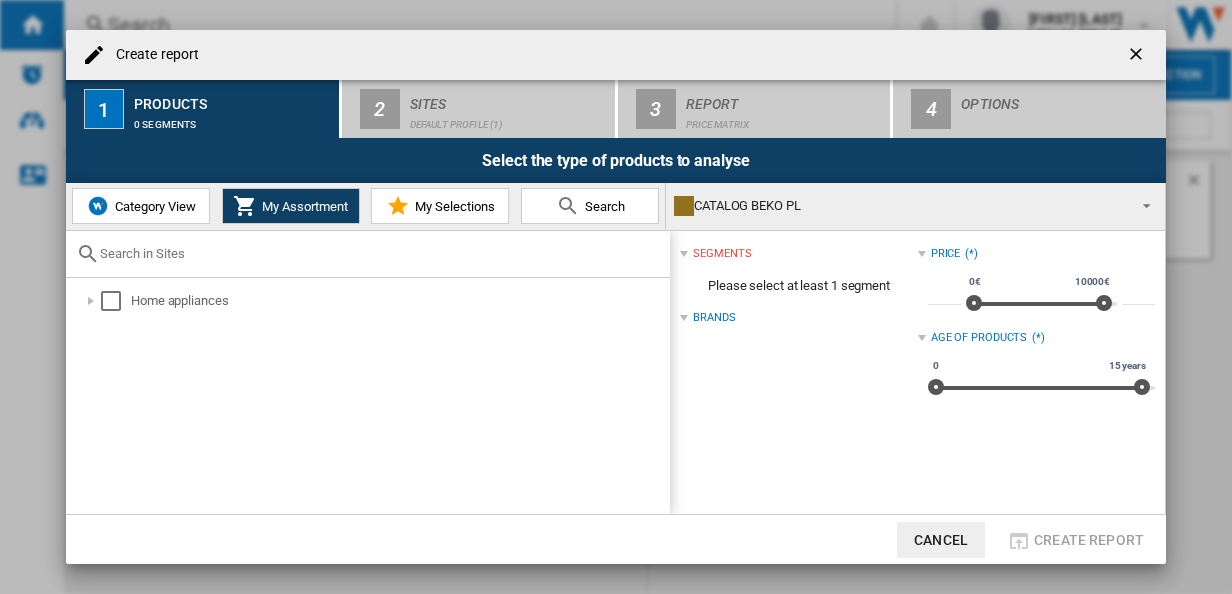 click at bounding box center [568, 206] 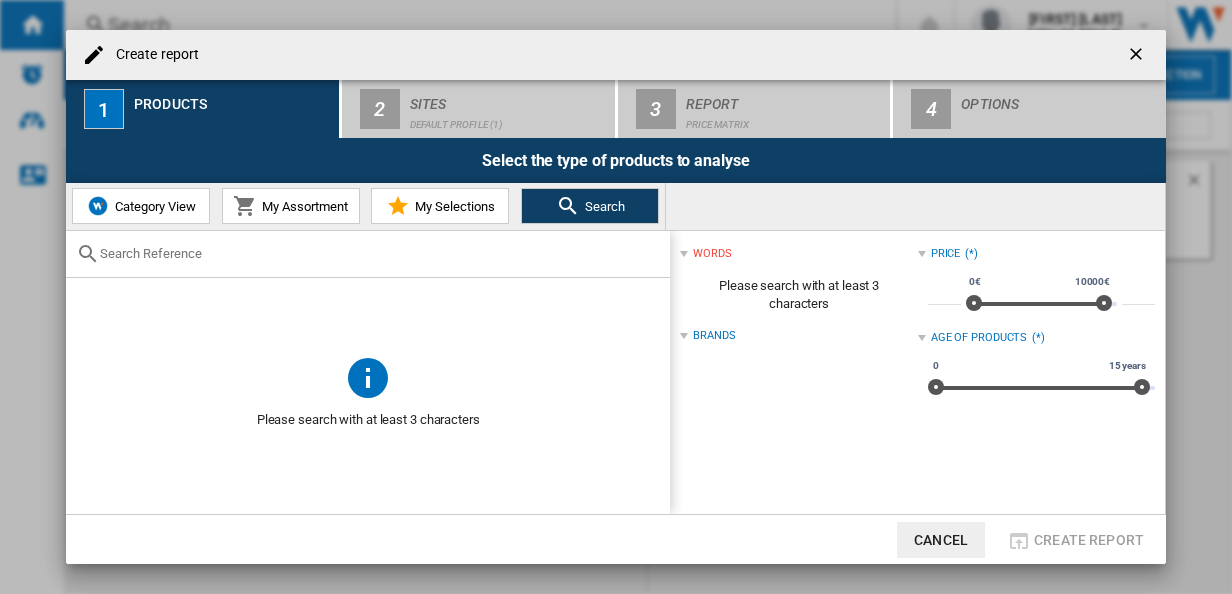 click on "My Selections" at bounding box center [302, 206] 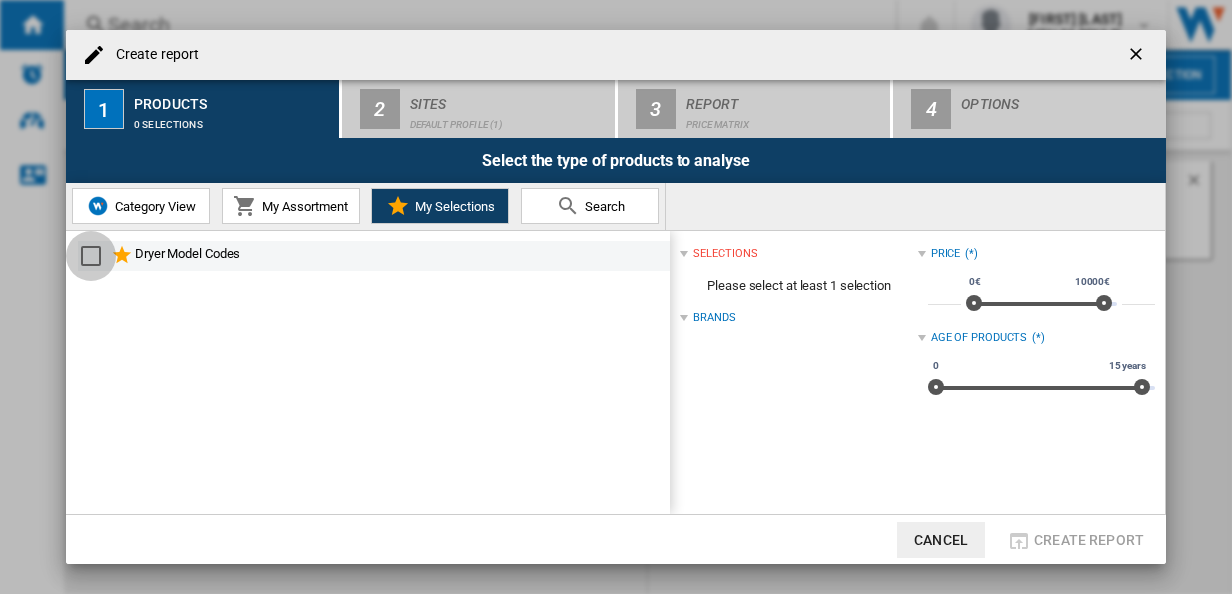 click at bounding box center (91, 256) 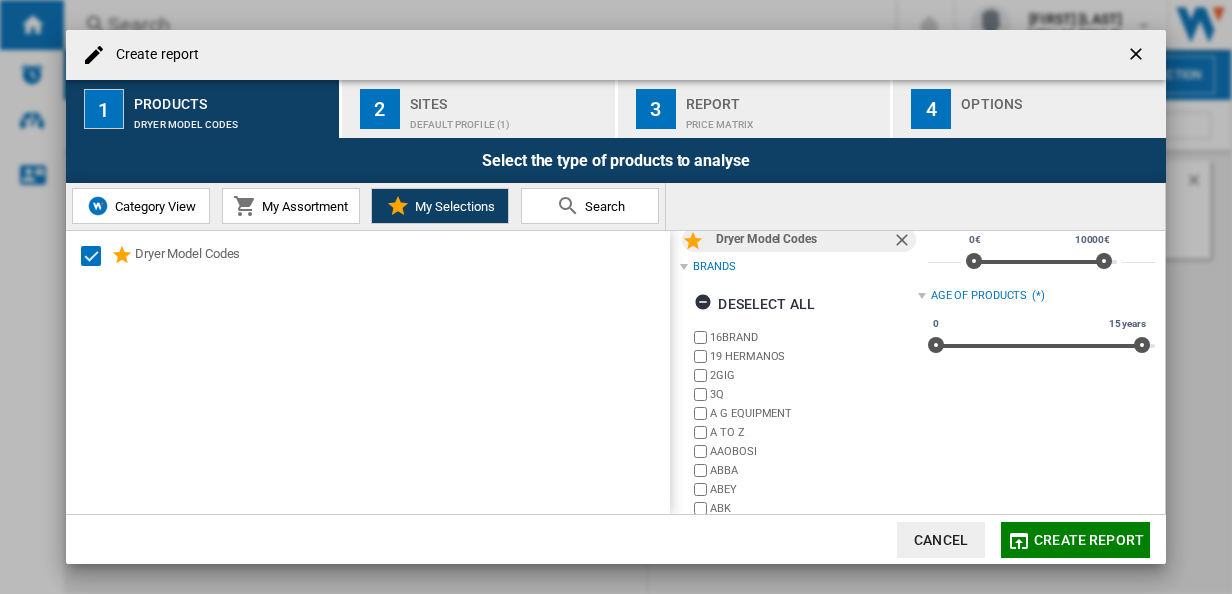scroll, scrollTop: 0, scrollLeft: 0, axis: both 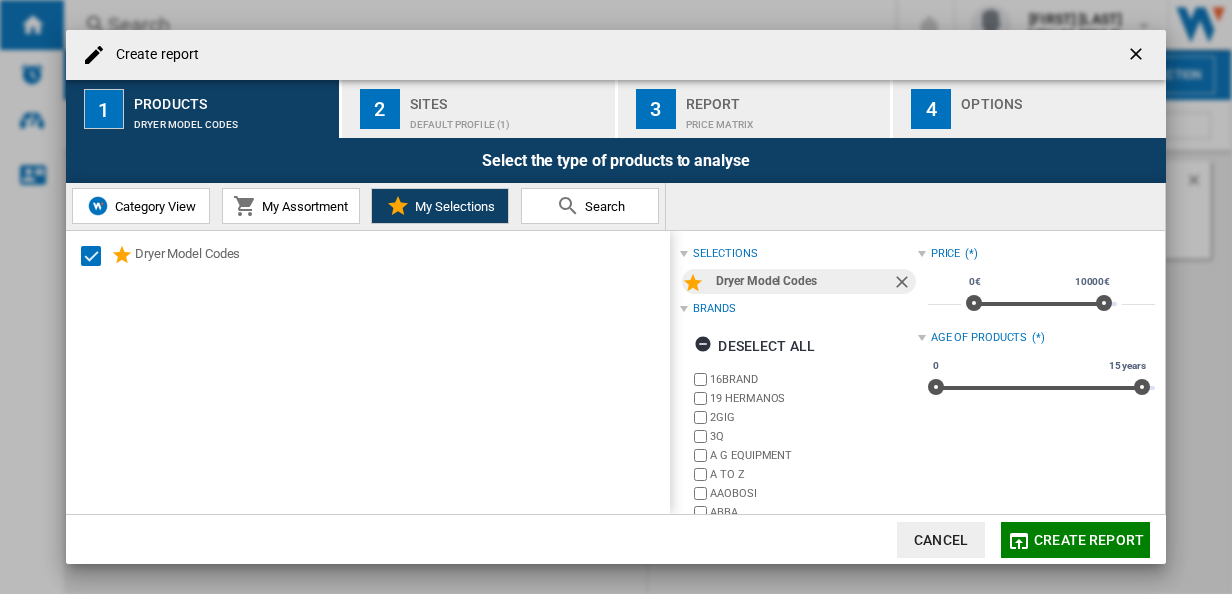 click on "Dryer Model Codes" at bounding box center (803, 281) 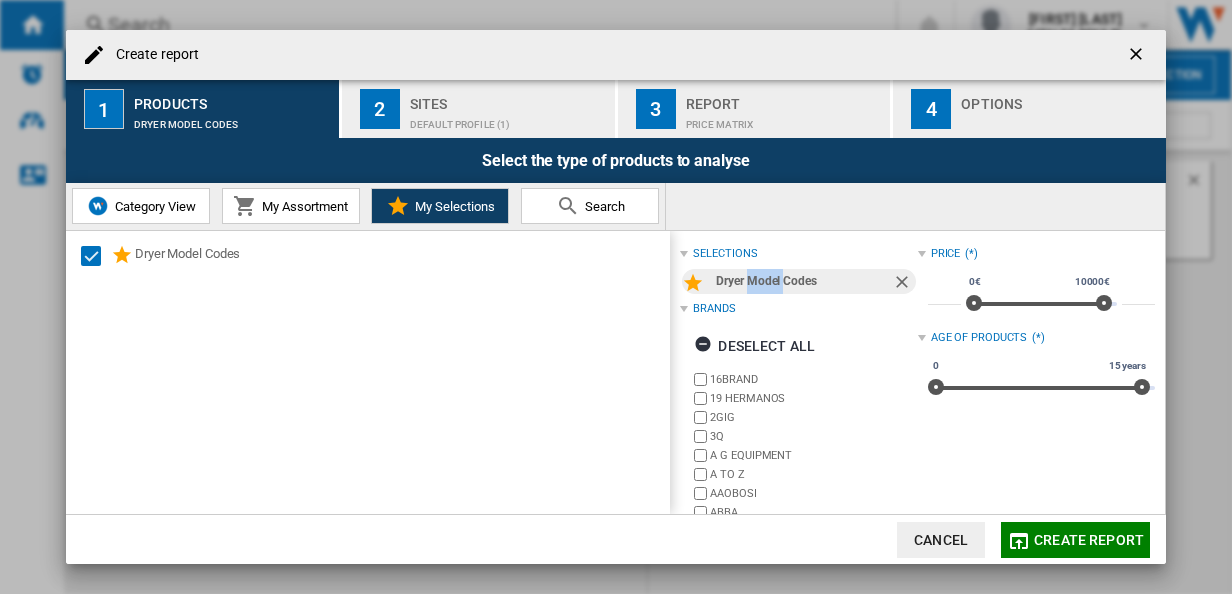 click on "Dryer Model Codes" at bounding box center [803, 281] 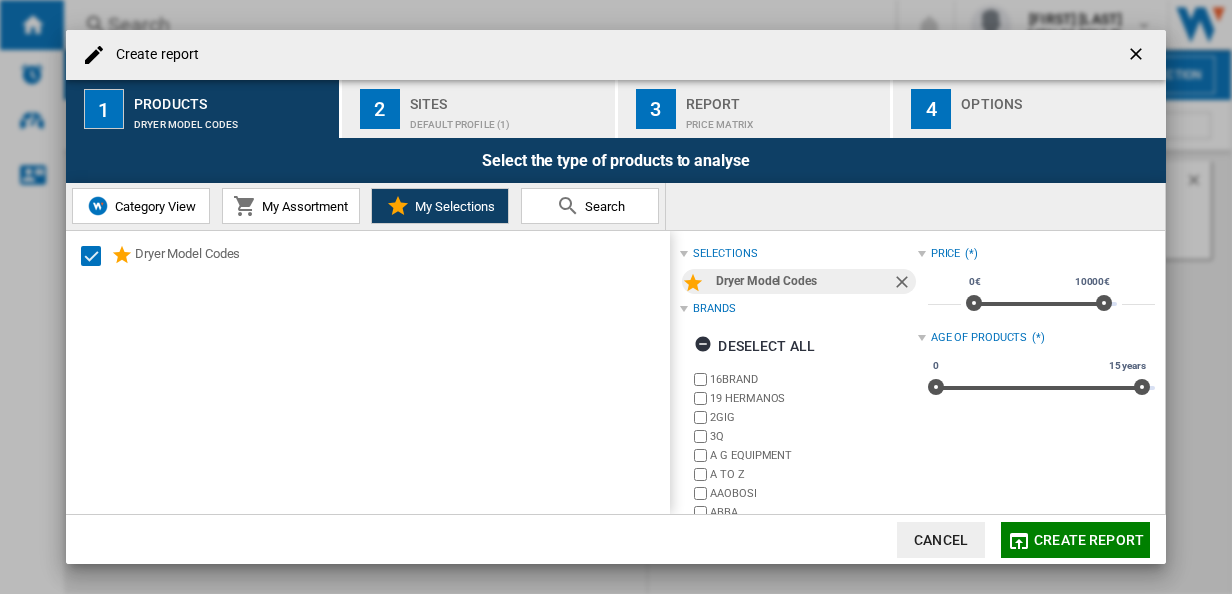 click on "Dryer Model Codes" at bounding box center [368, 373] 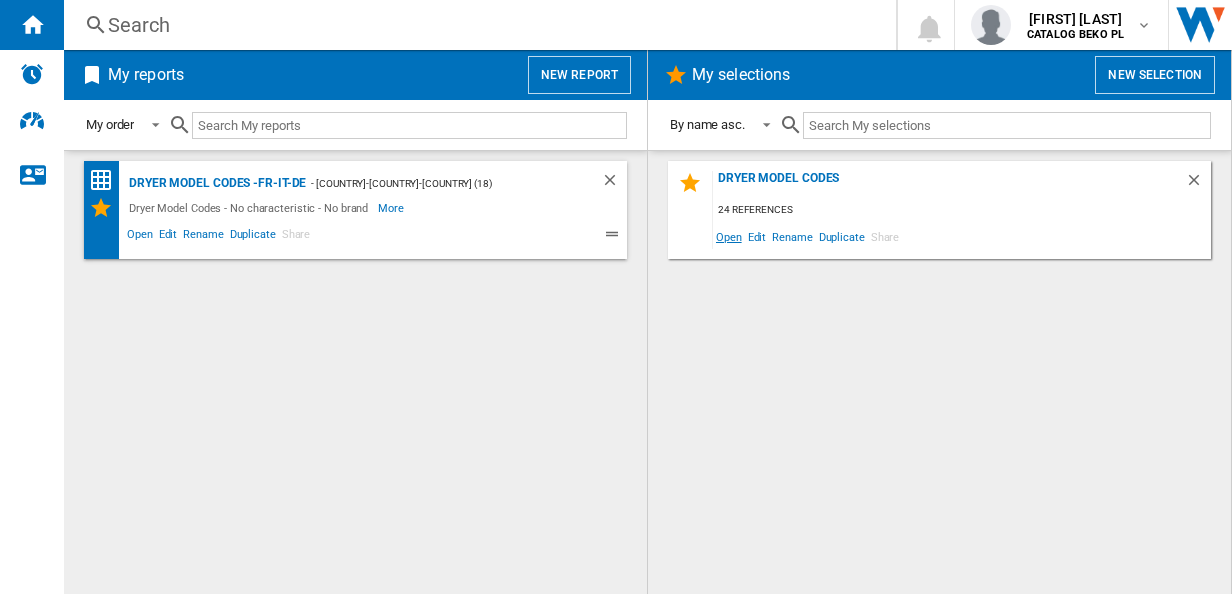 click on "Open" at bounding box center [729, 236] 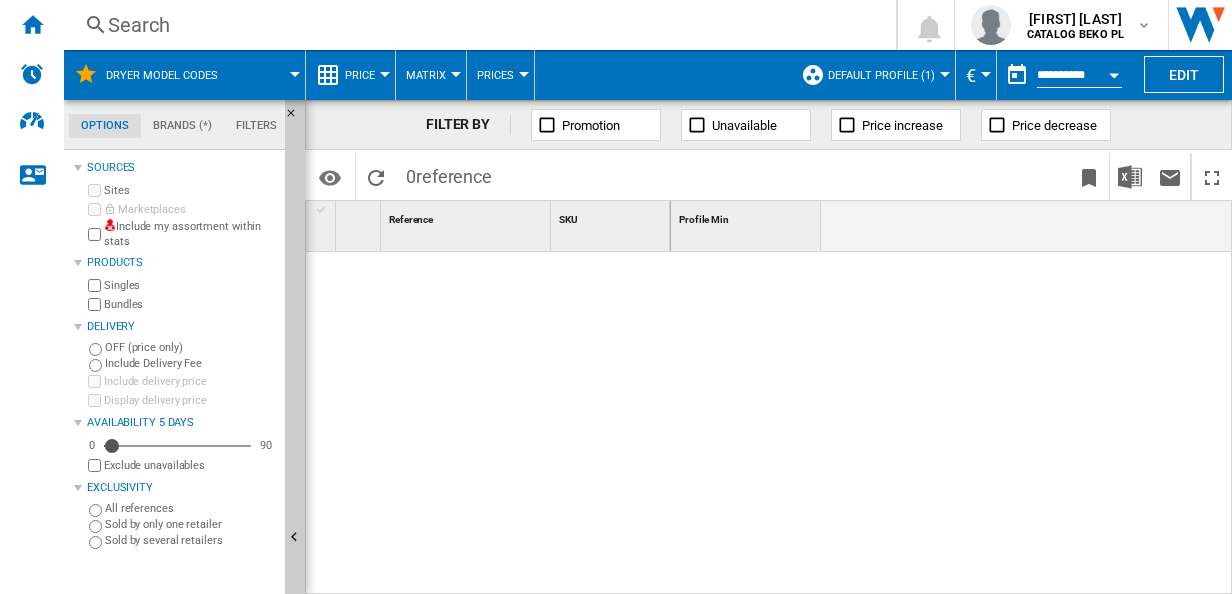 click at bounding box center (952, 424) 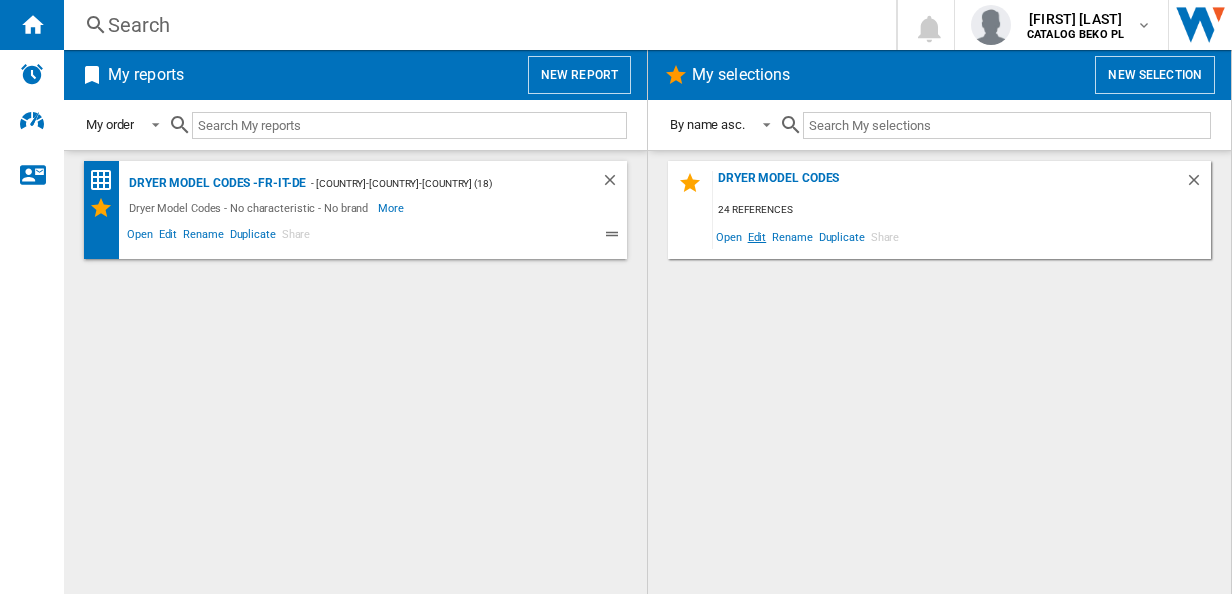 click on "Edit" at bounding box center [757, 236] 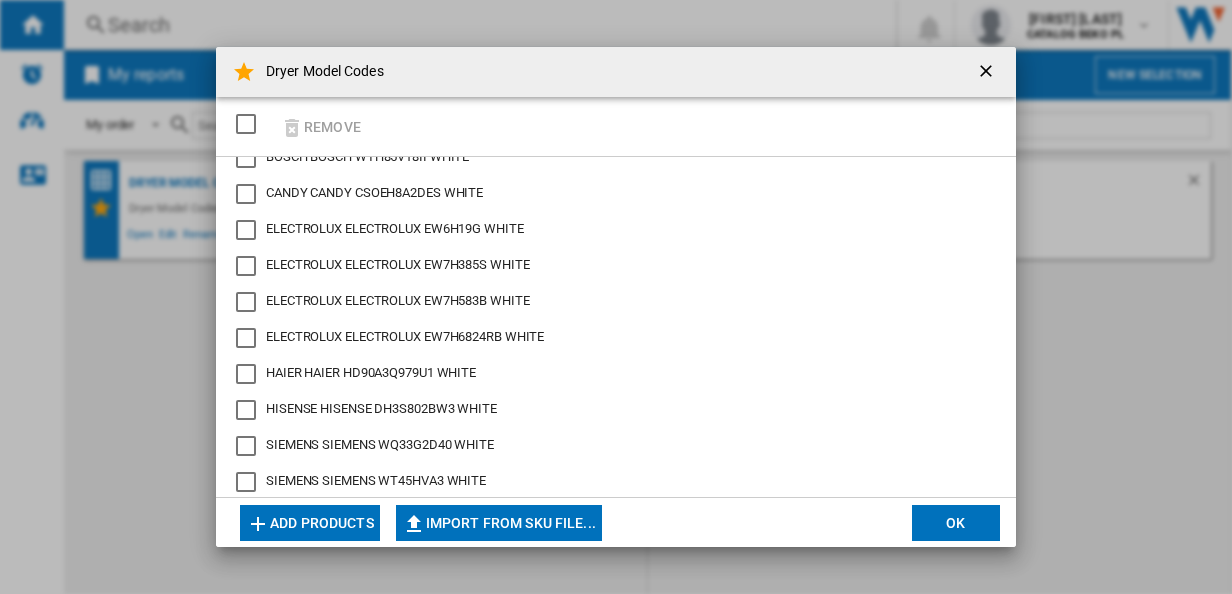 scroll, scrollTop: 544, scrollLeft: 0, axis: vertical 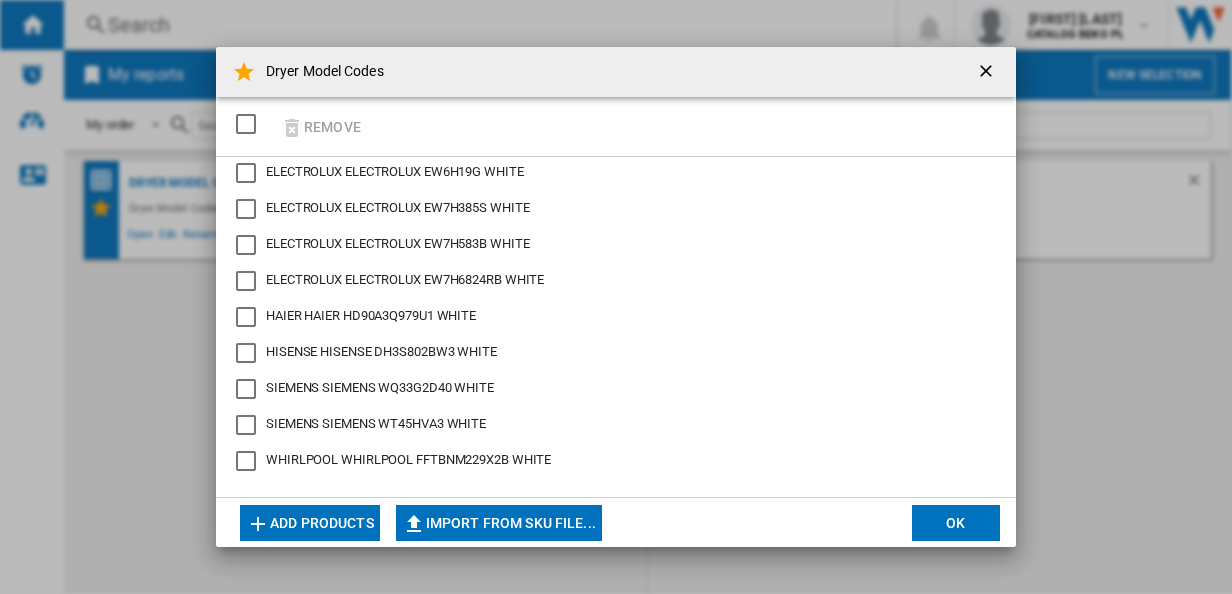 click on "Brands" at bounding box center (616, 297) 